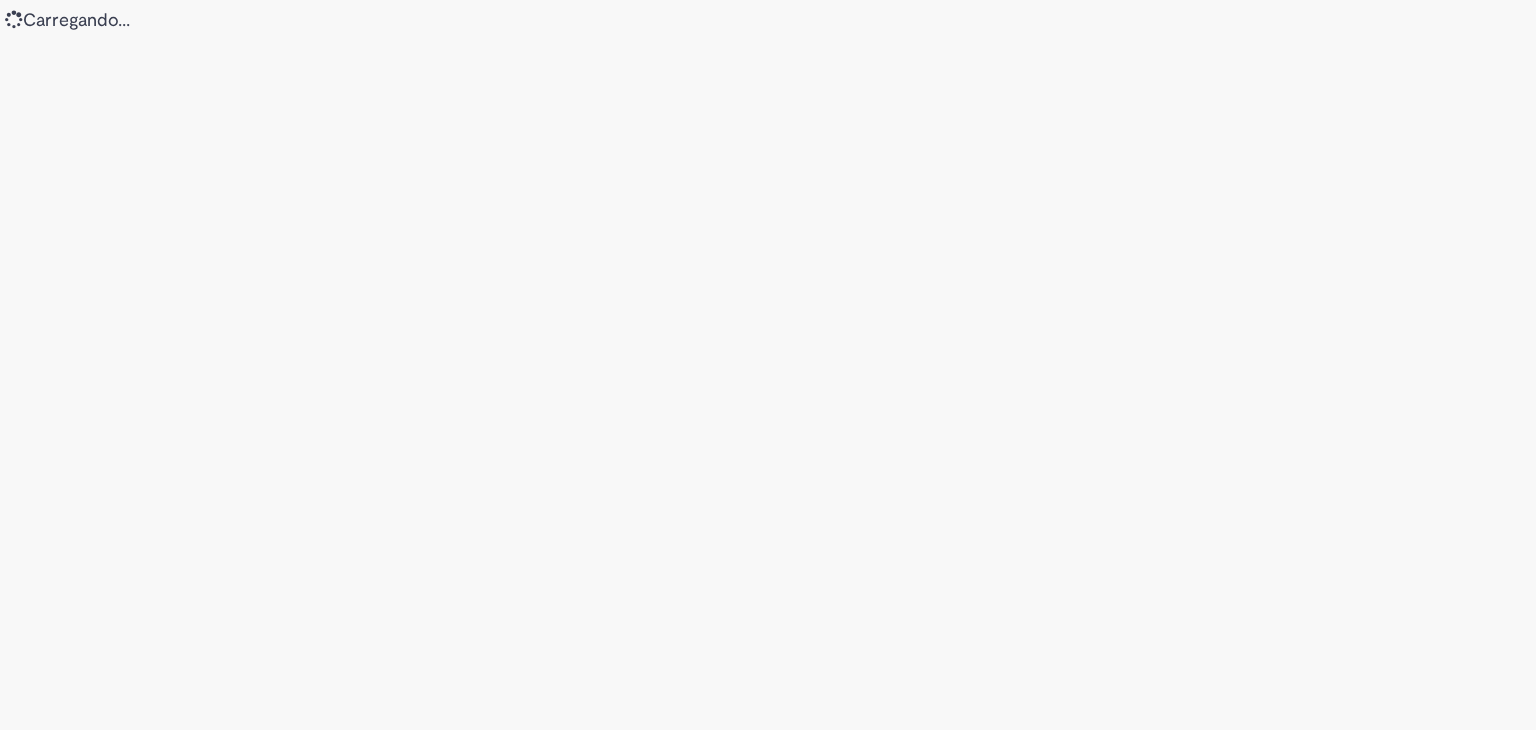 scroll, scrollTop: 0, scrollLeft: 0, axis: both 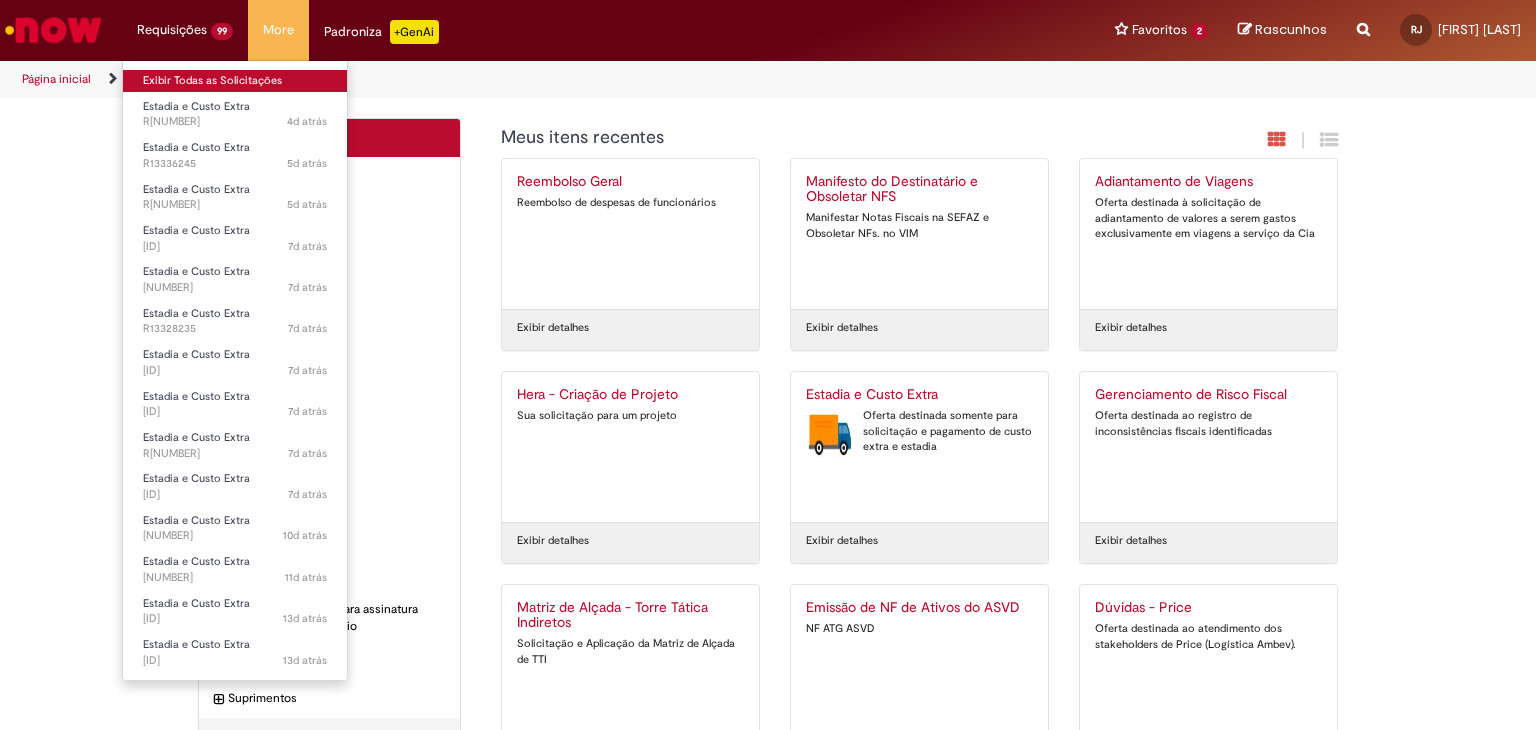 click on "Exibir Todas as Solicitações" at bounding box center (235, 81) 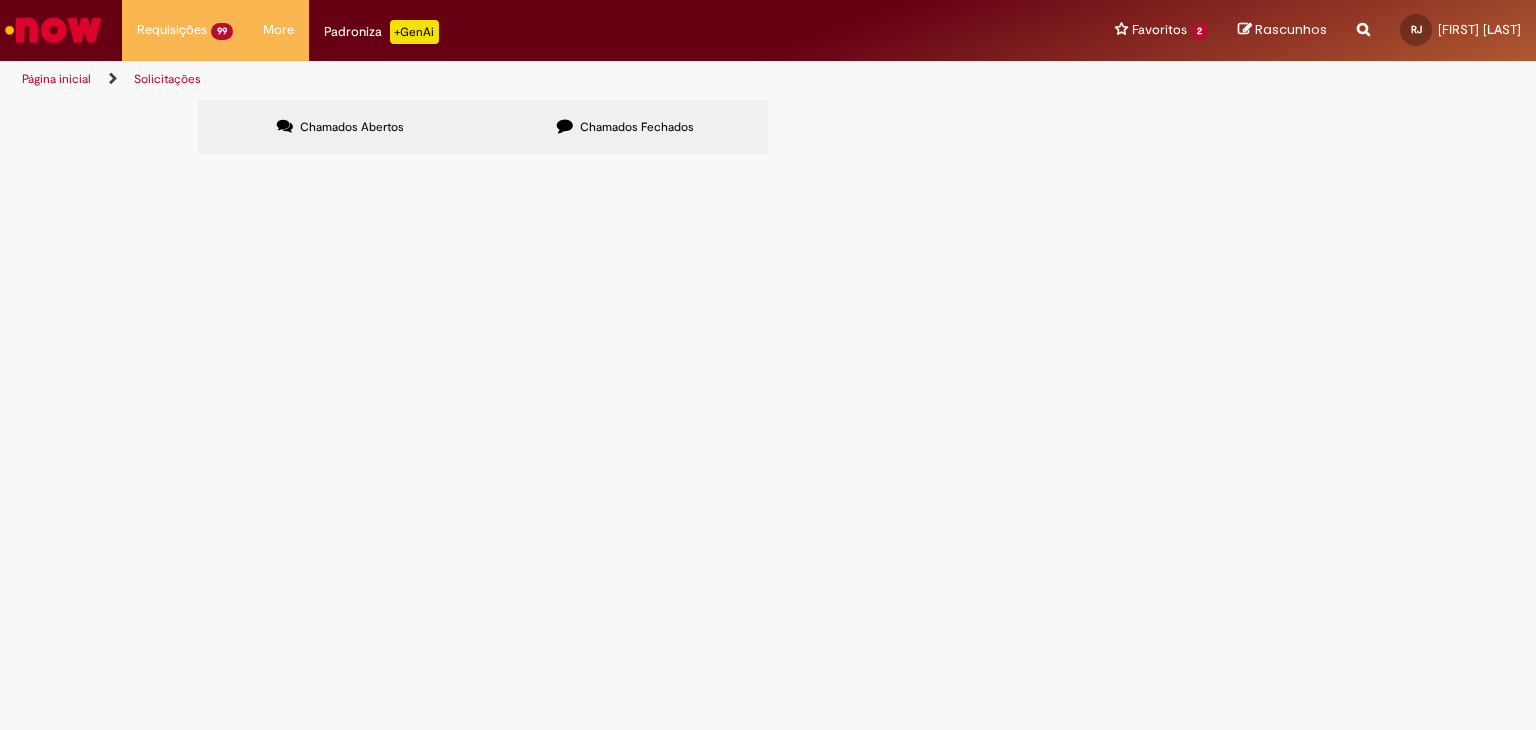 click at bounding box center (0, 0) 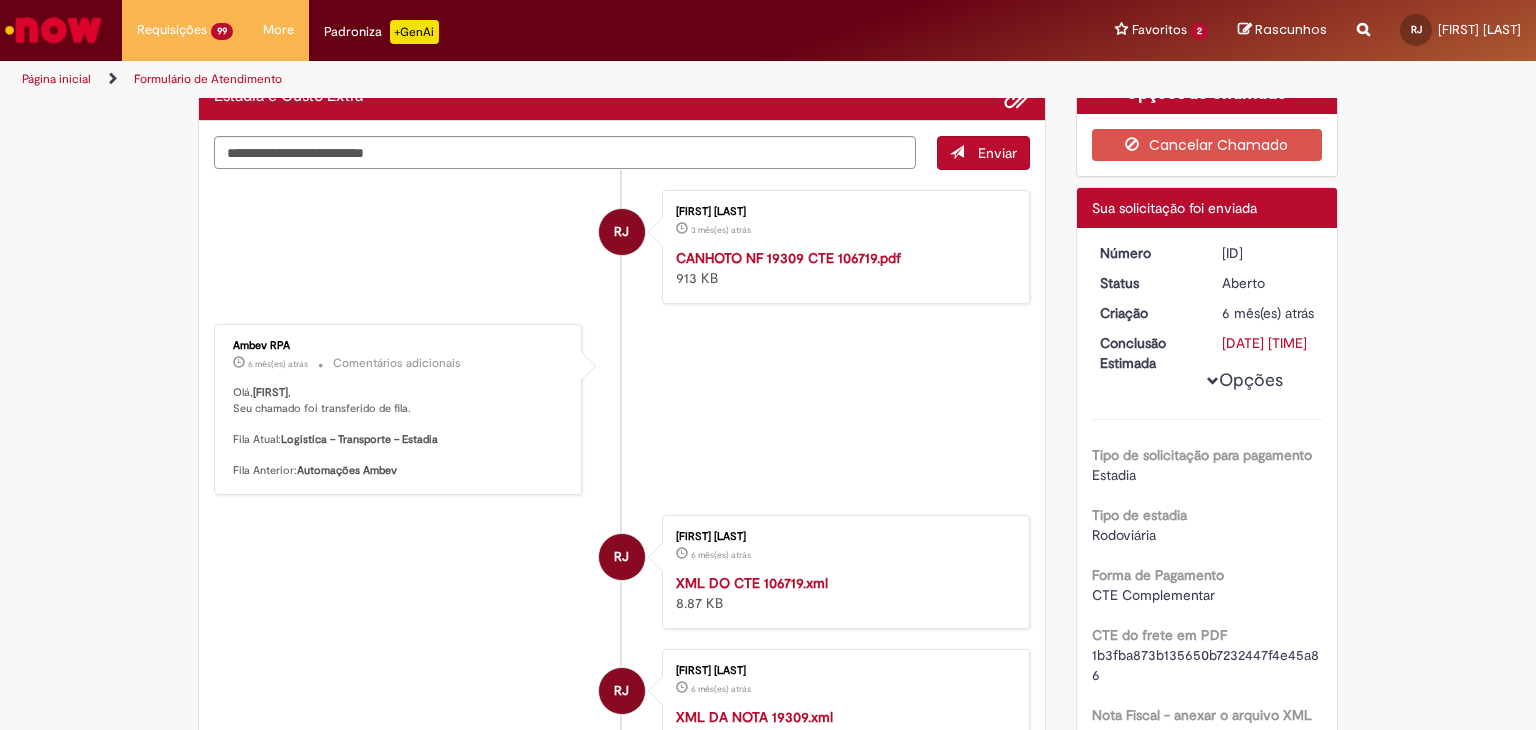 scroll, scrollTop: 66, scrollLeft: 0, axis: vertical 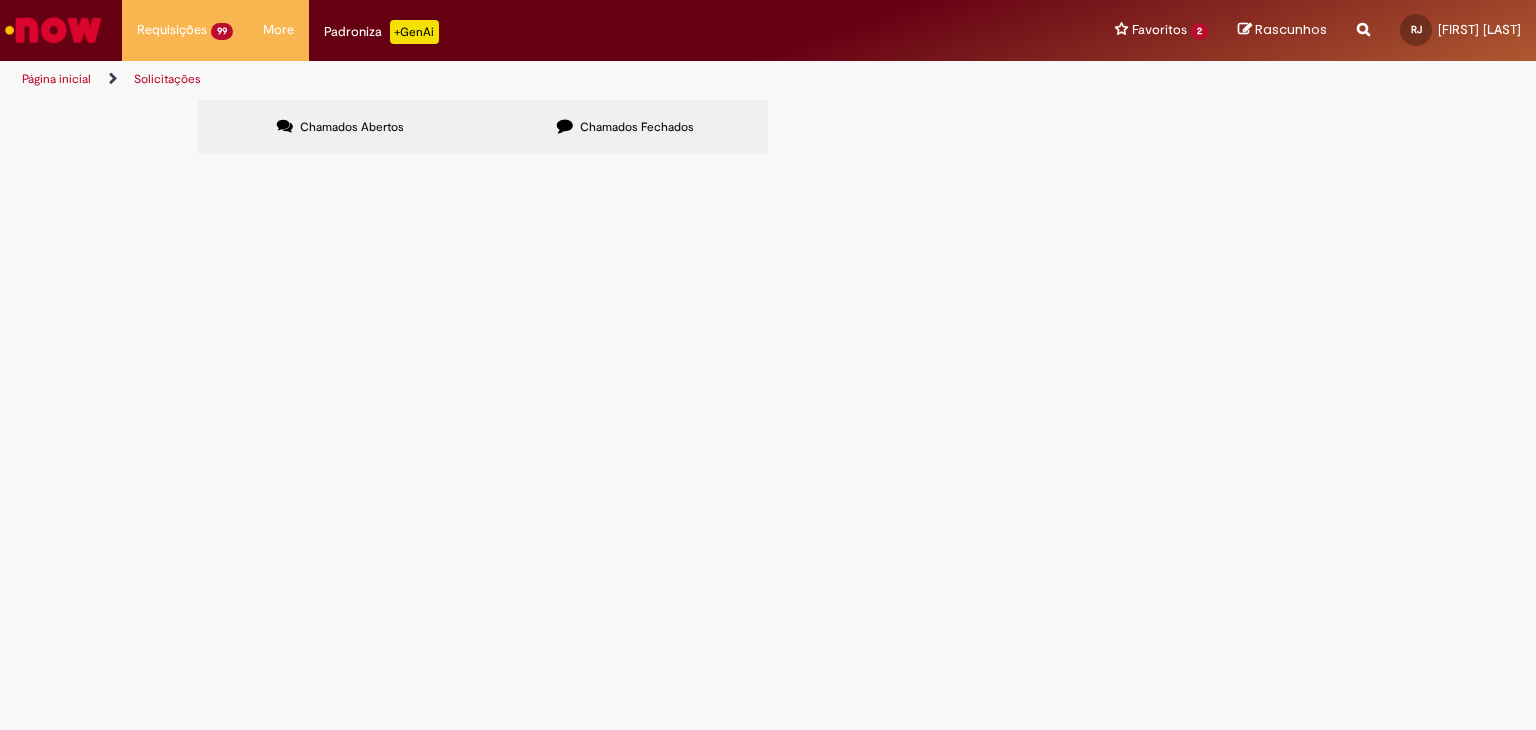 click at bounding box center [0, 0] 